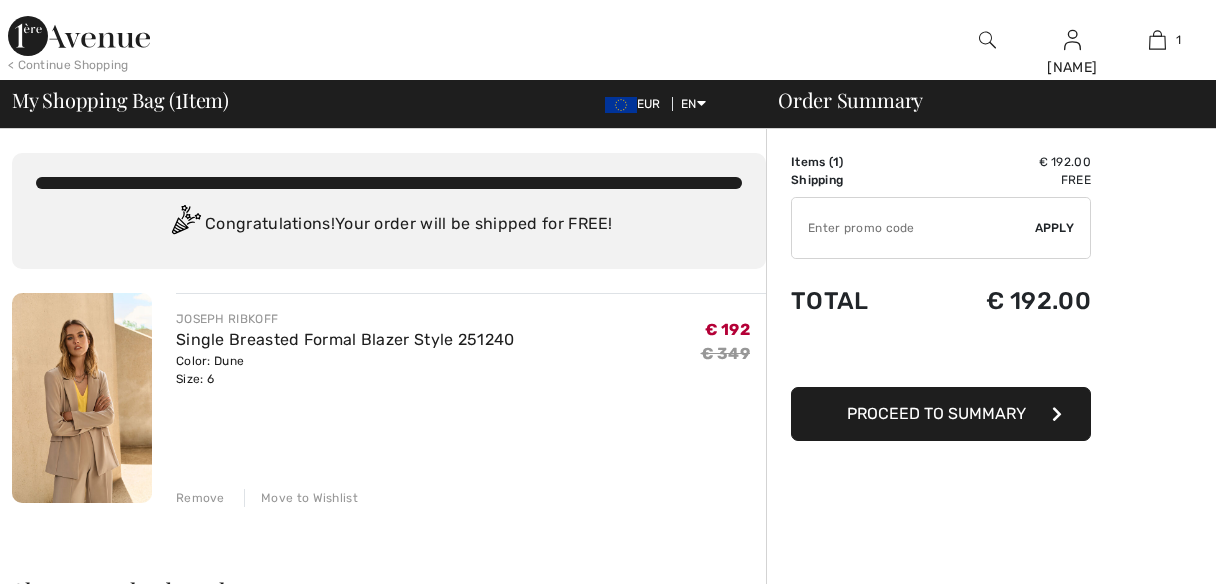 scroll, scrollTop: 0, scrollLeft: 0, axis: both 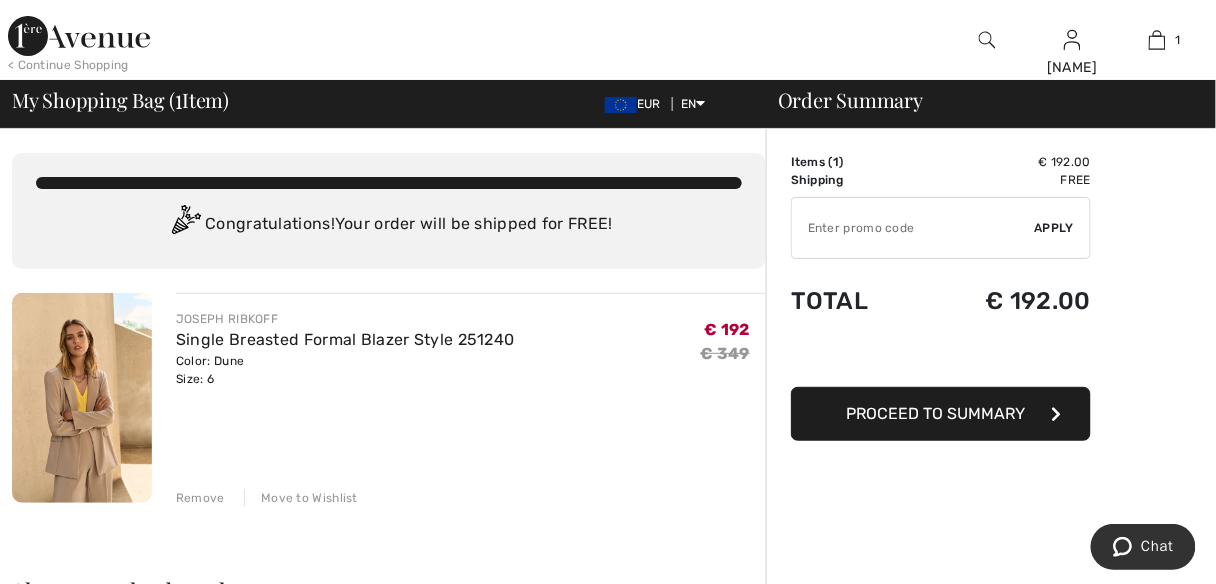 click on "Proceed to Summary" at bounding box center (936, 413) 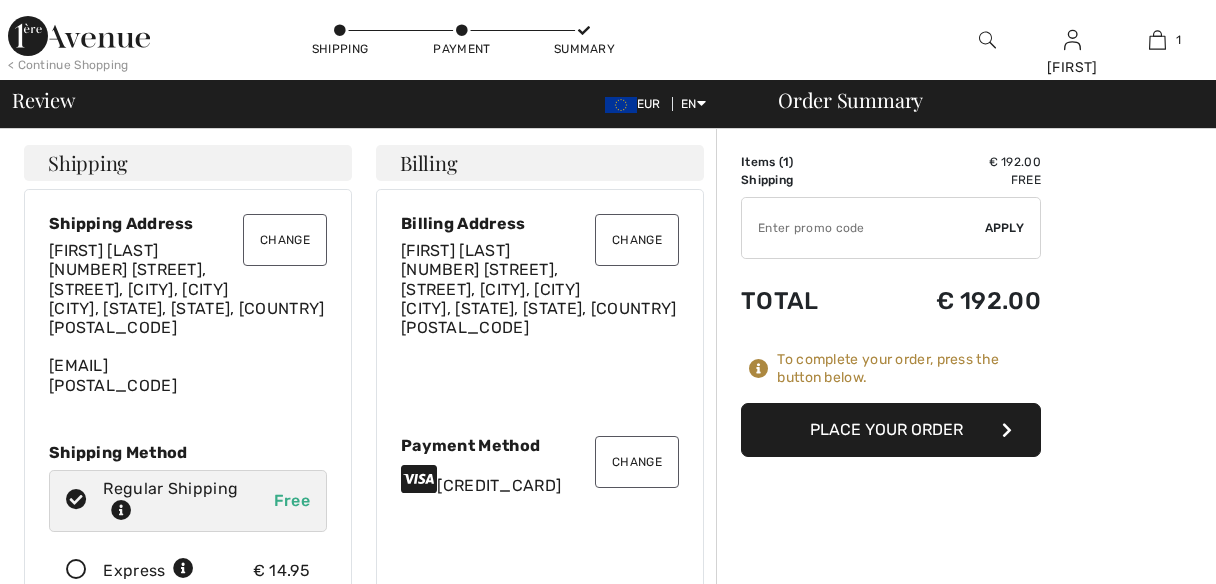scroll, scrollTop: 0, scrollLeft: 0, axis: both 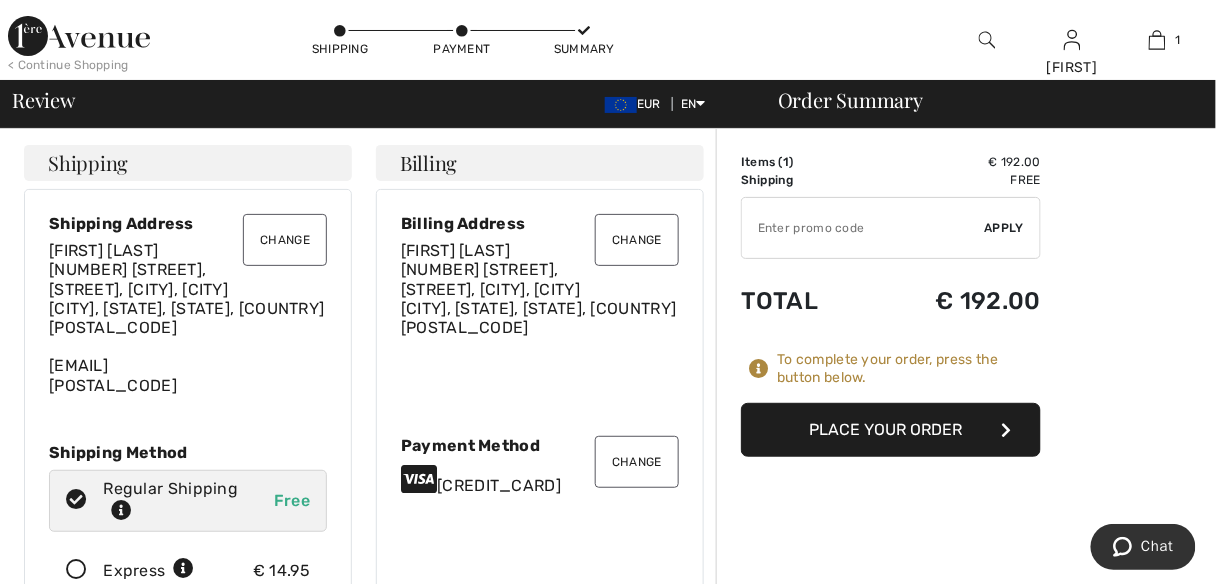 click on "Change" at bounding box center [637, 240] 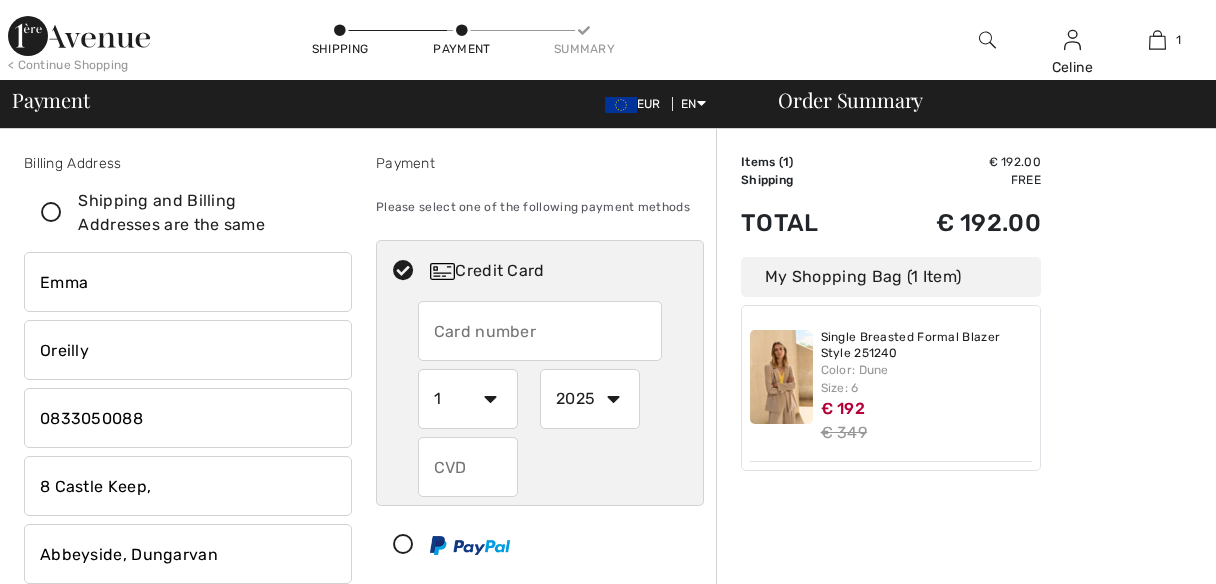 scroll, scrollTop: 0, scrollLeft: 0, axis: both 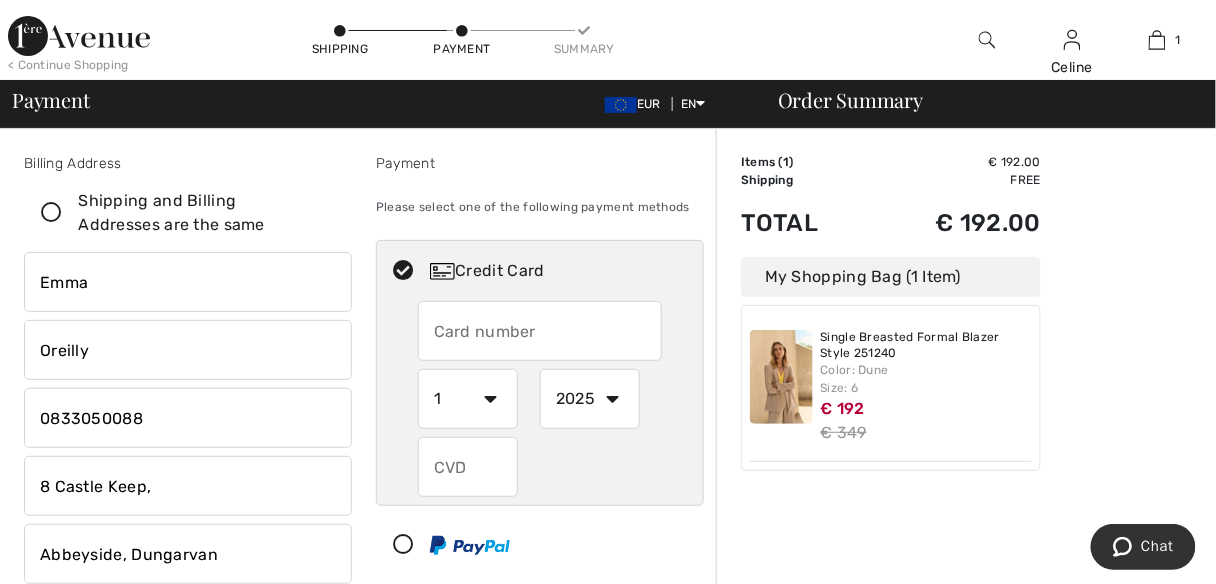 click at bounding box center [540, 331] 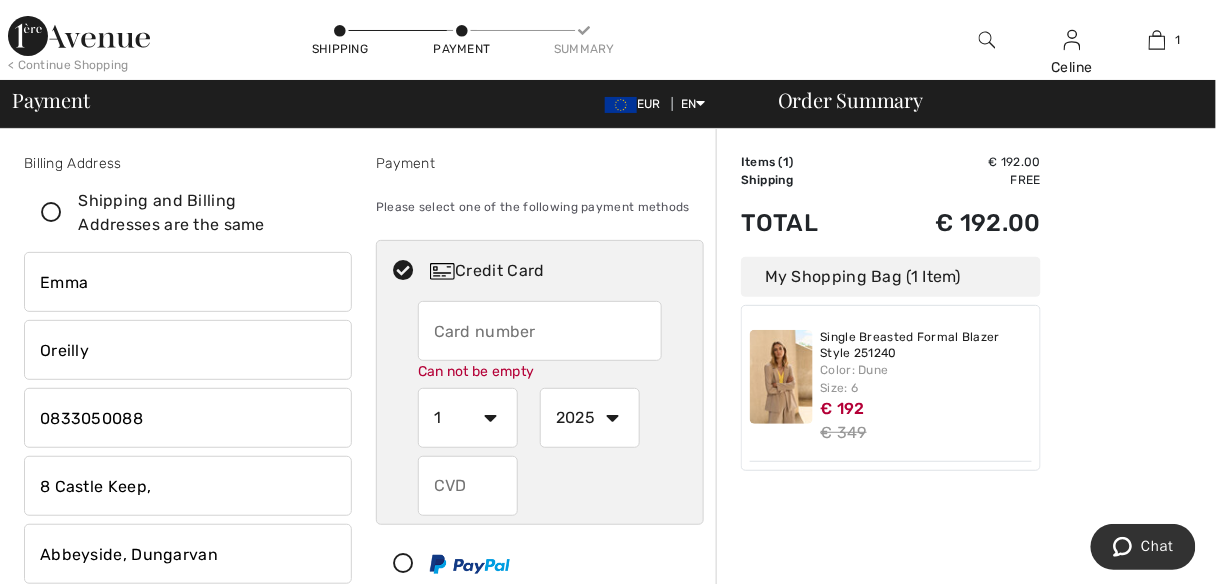 click on "Emma" at bounding box center (188, 282) 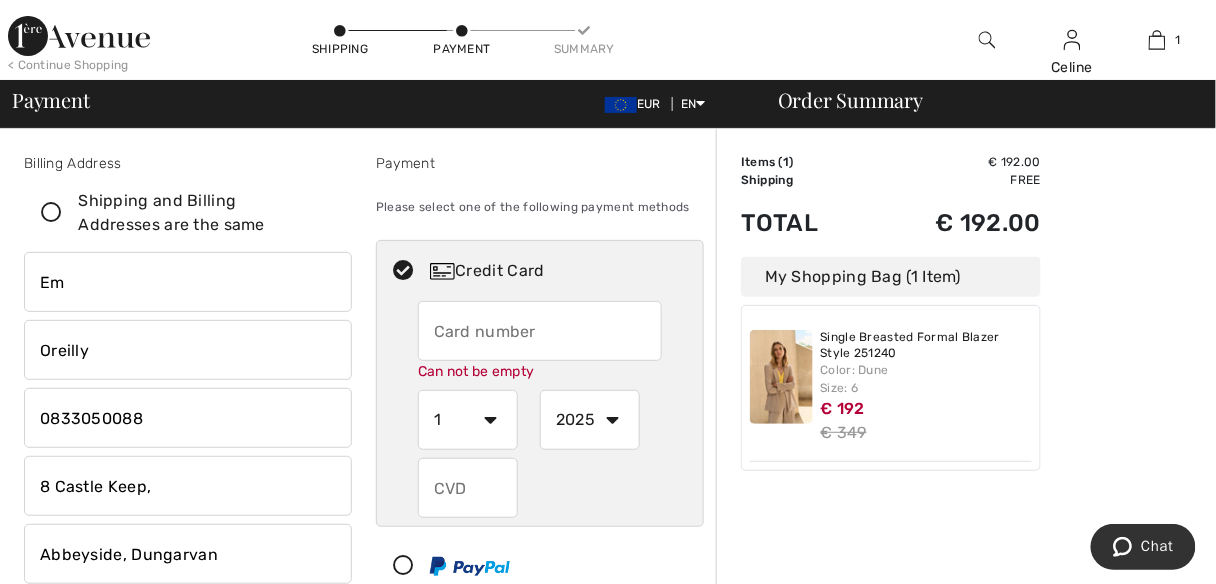 type on "E" 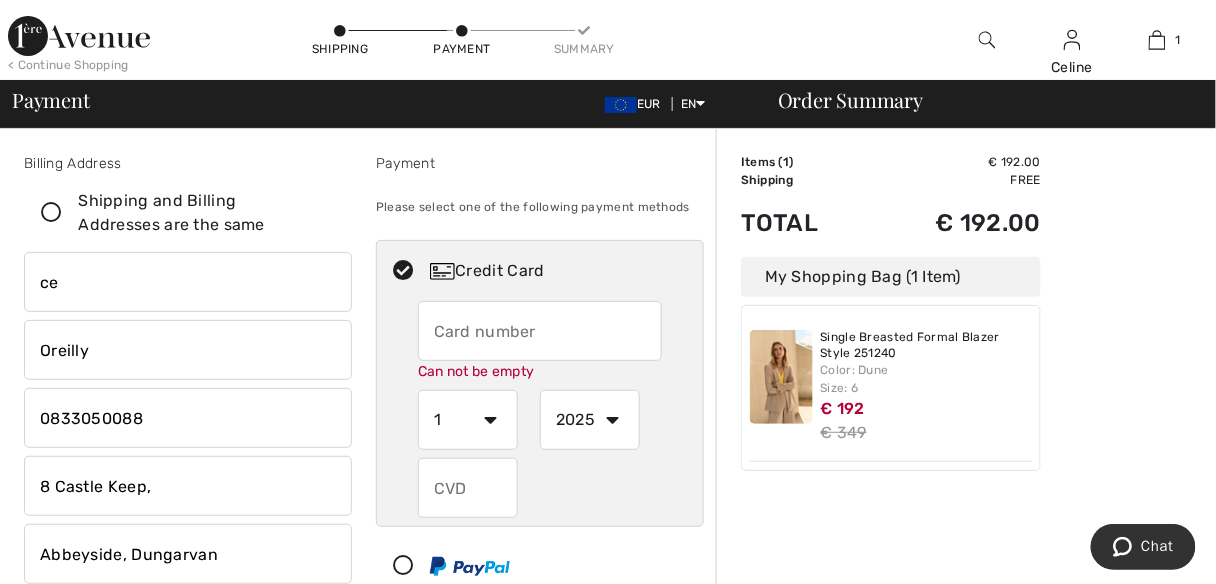 type on "Celine" 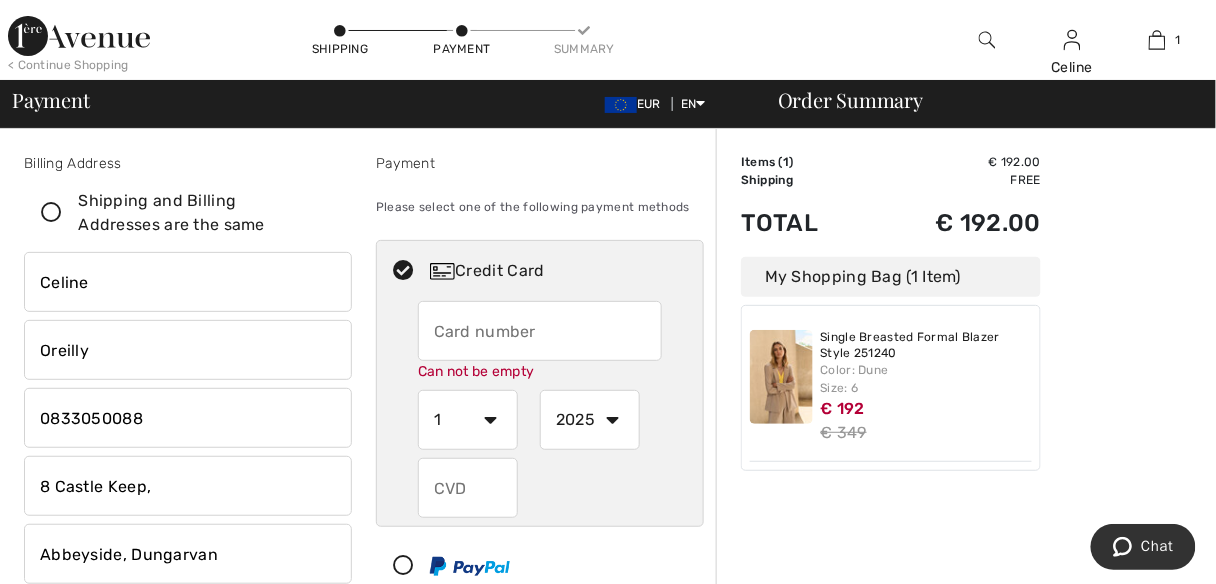 click at bounding box center (188, 418) 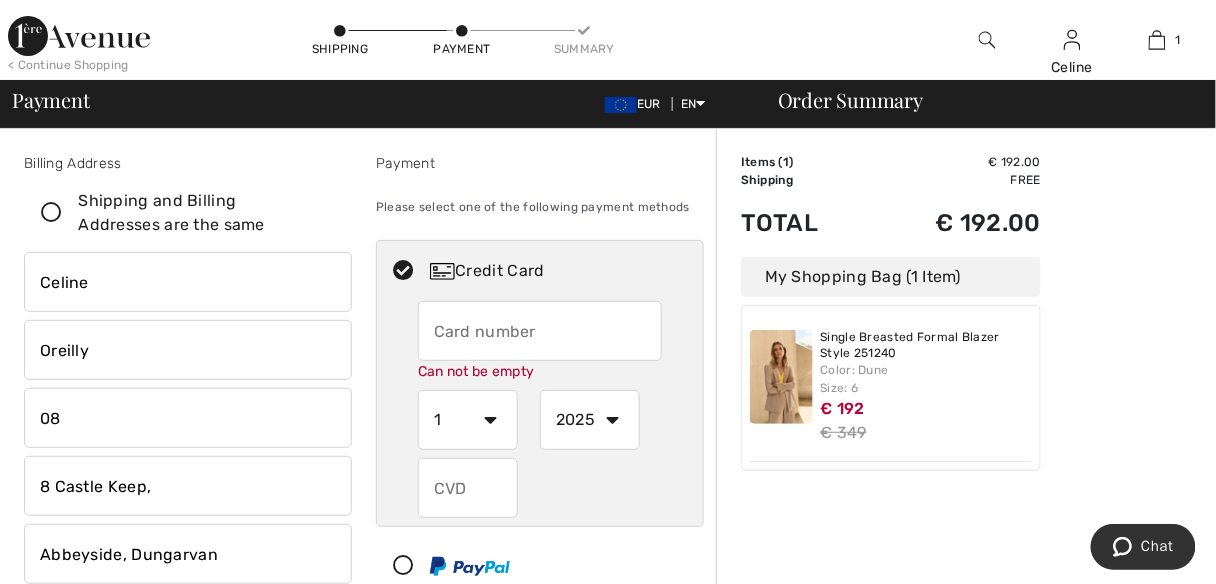 type on "0" 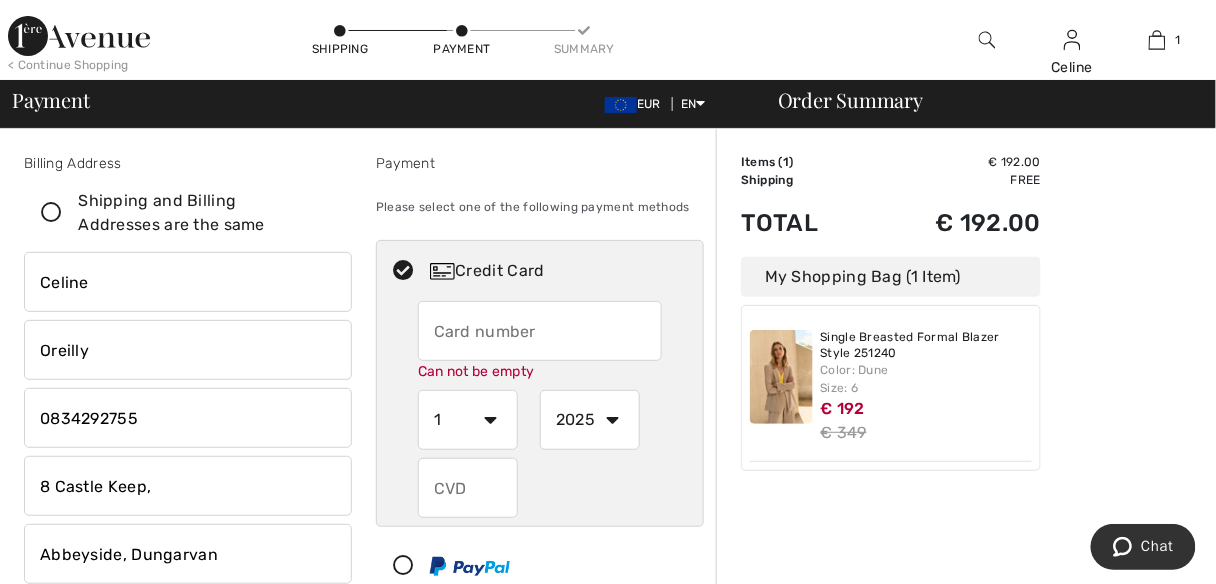 click at bounding box center [540, 331] 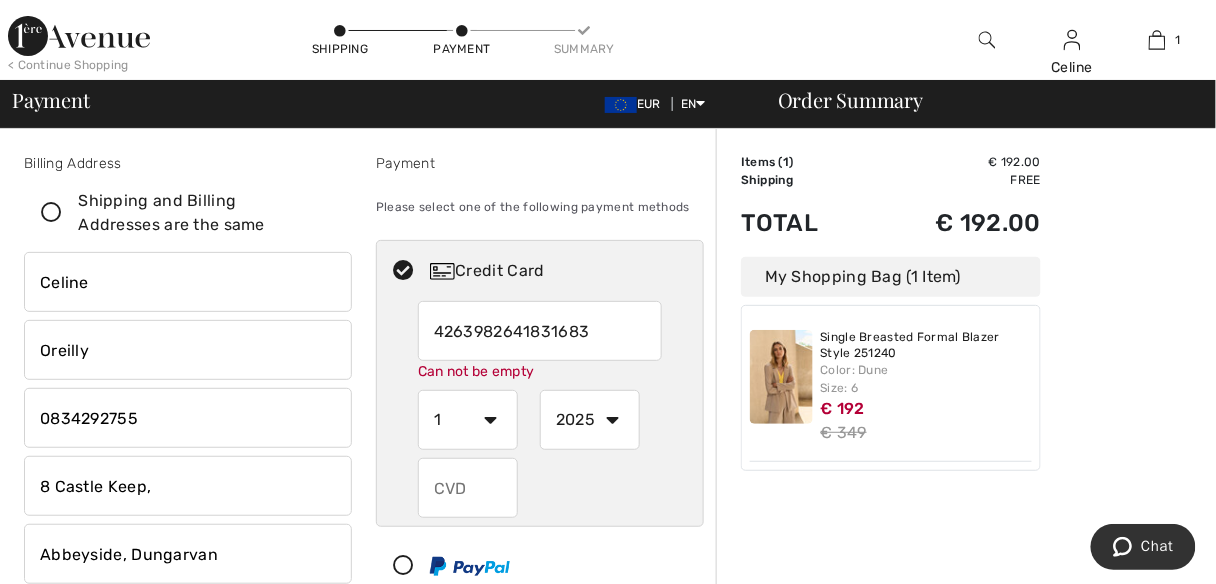 type on "4263982641831683" 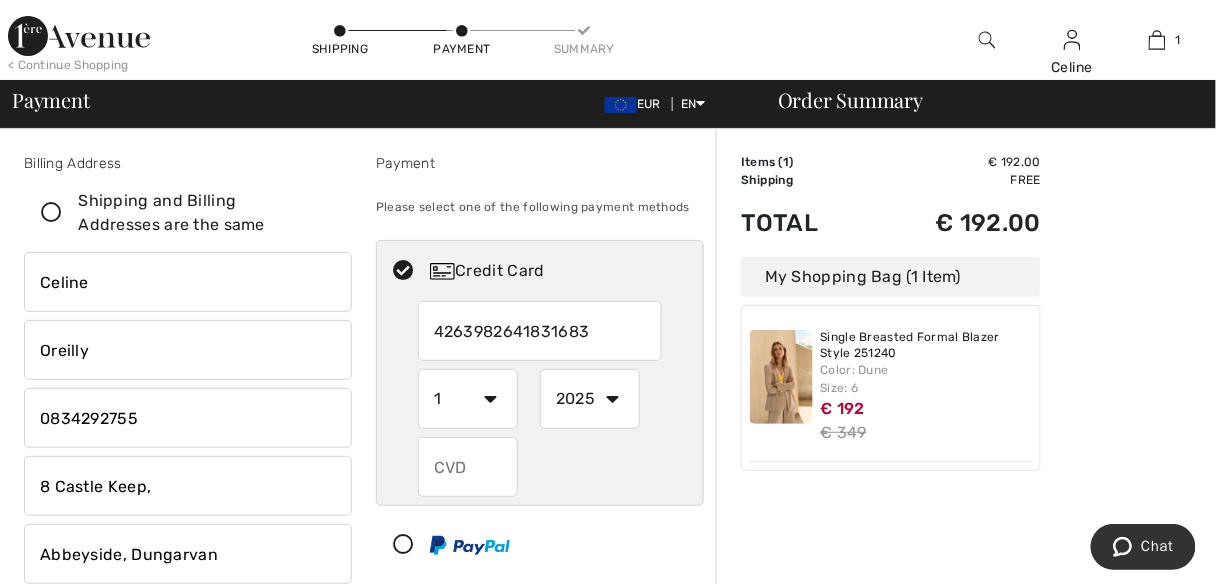 click on "1
2
3
4
5
6
7
8
9
10
11
12" at bounding box center [468, 399] 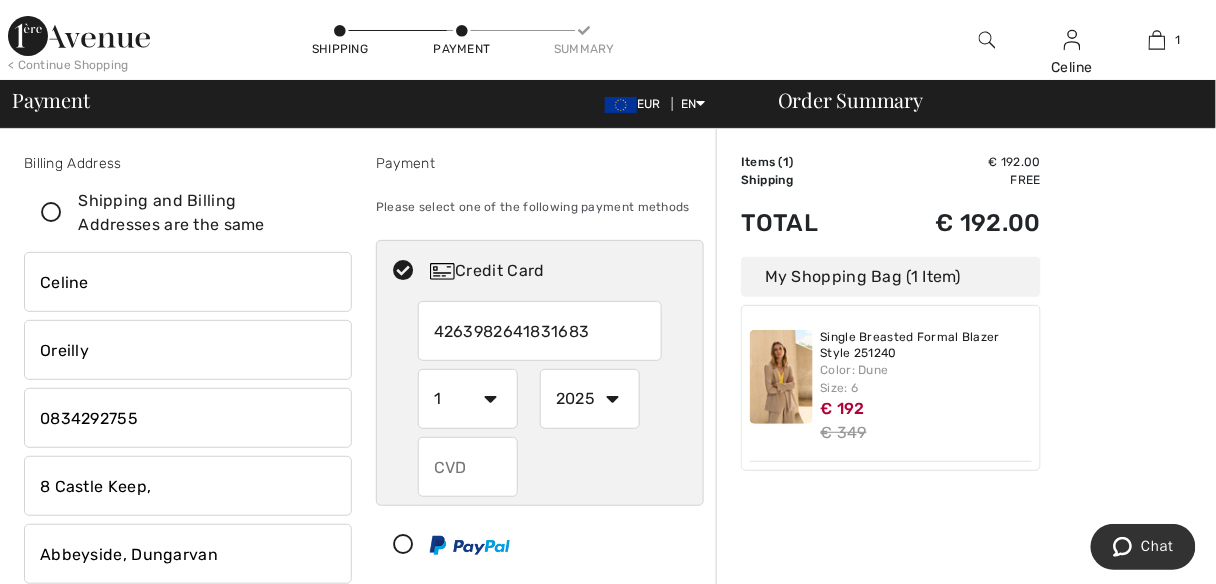 select on "11" 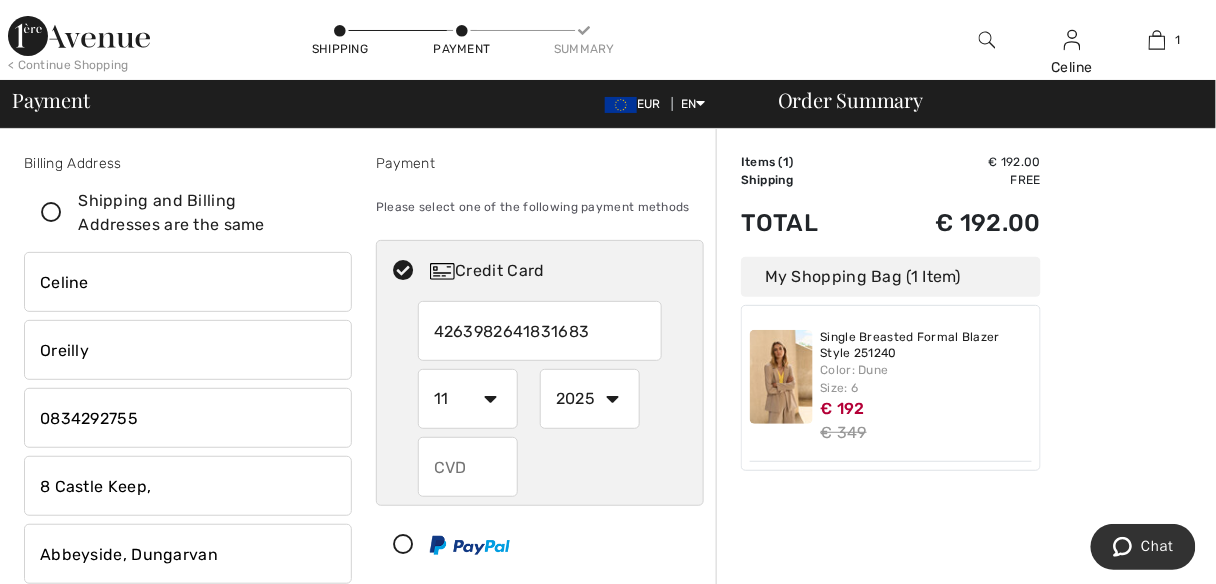 click on "1
2
3
4
5
6
7
8
9
10
11
12" at bounding box center (468, 399) 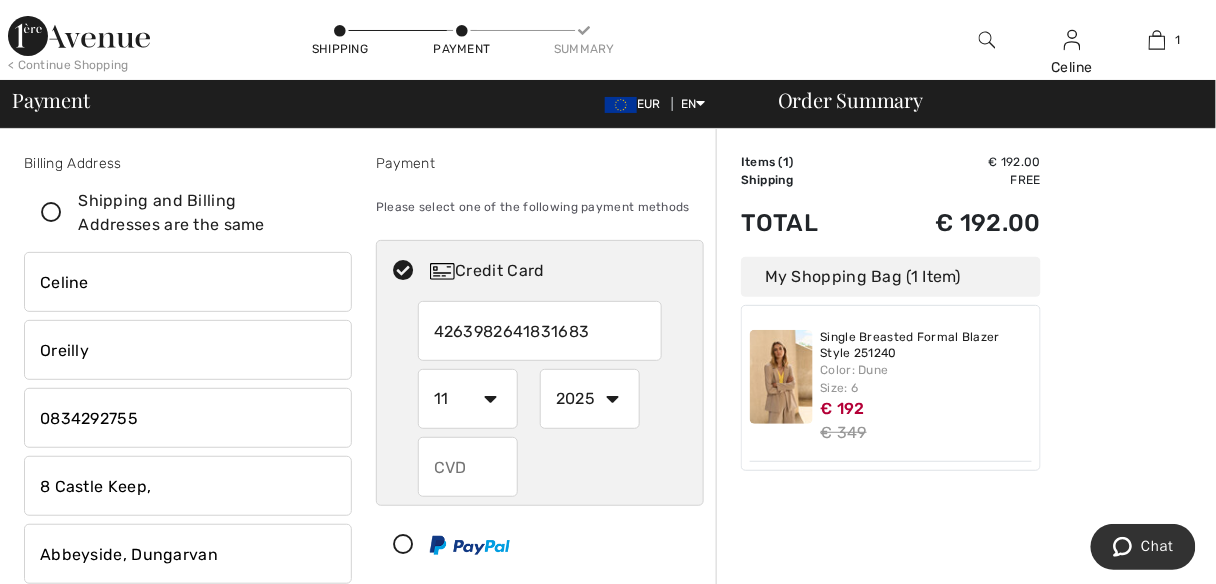 click on "2025
2026
2027
2028
2029
2030
2031
2032
2033
2034
2035" at bounding box center (590, 399) 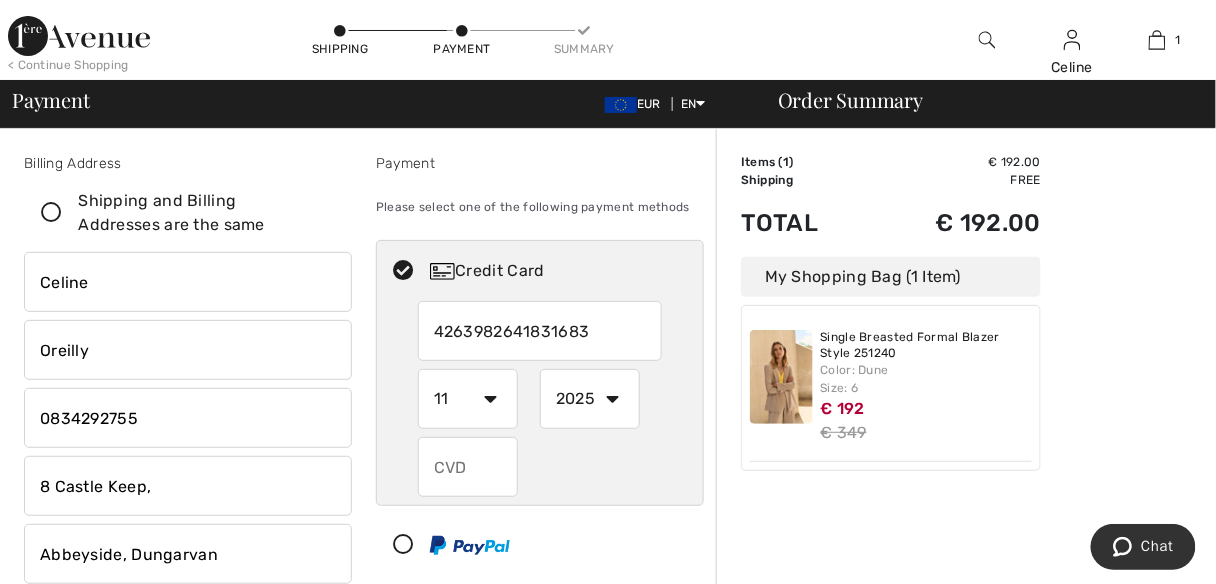 select on "2026" 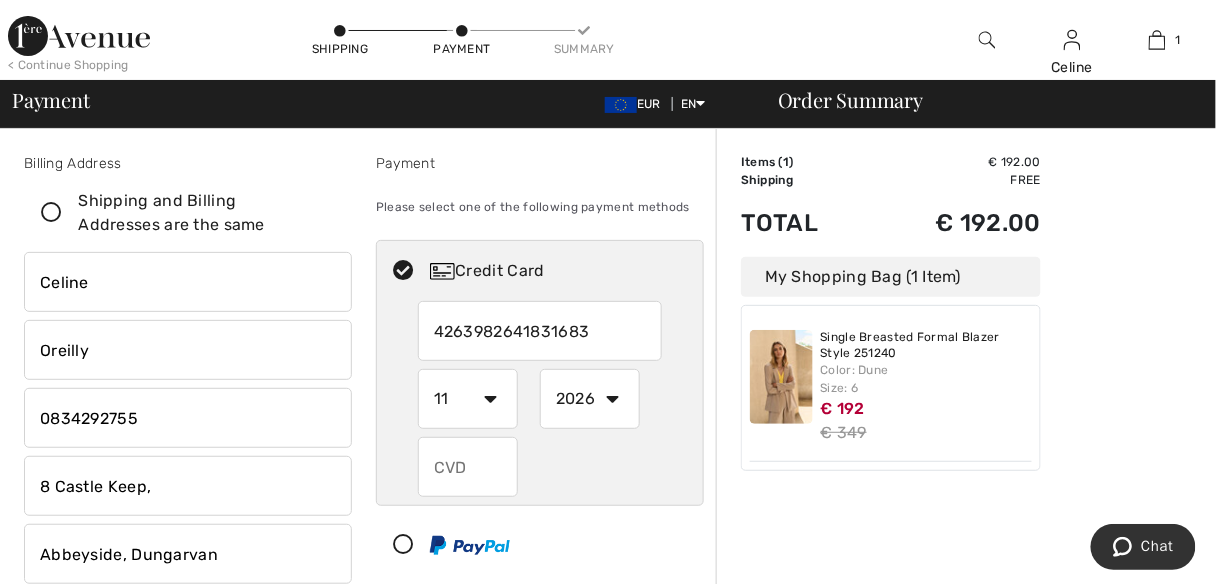 click on "2025
2026
2027
2028
2029
2030
2031
2032
2033
2034
2035" at bounding box center (590, 399) 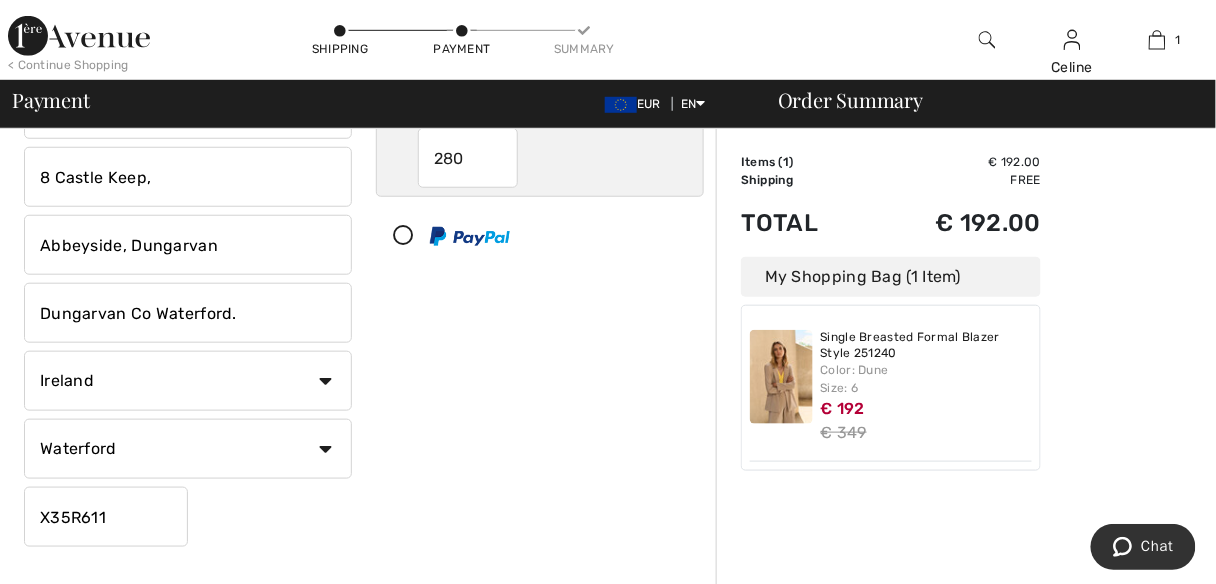scroll, scrollTop: 384, scrollLeft: 0, axis: vertical 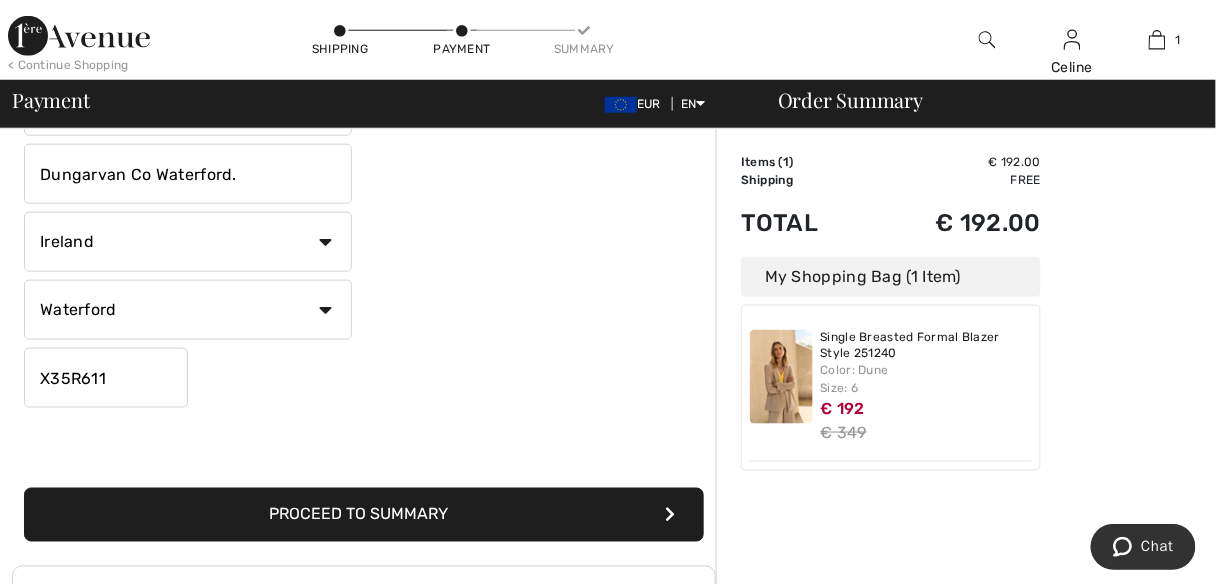 type on "280" 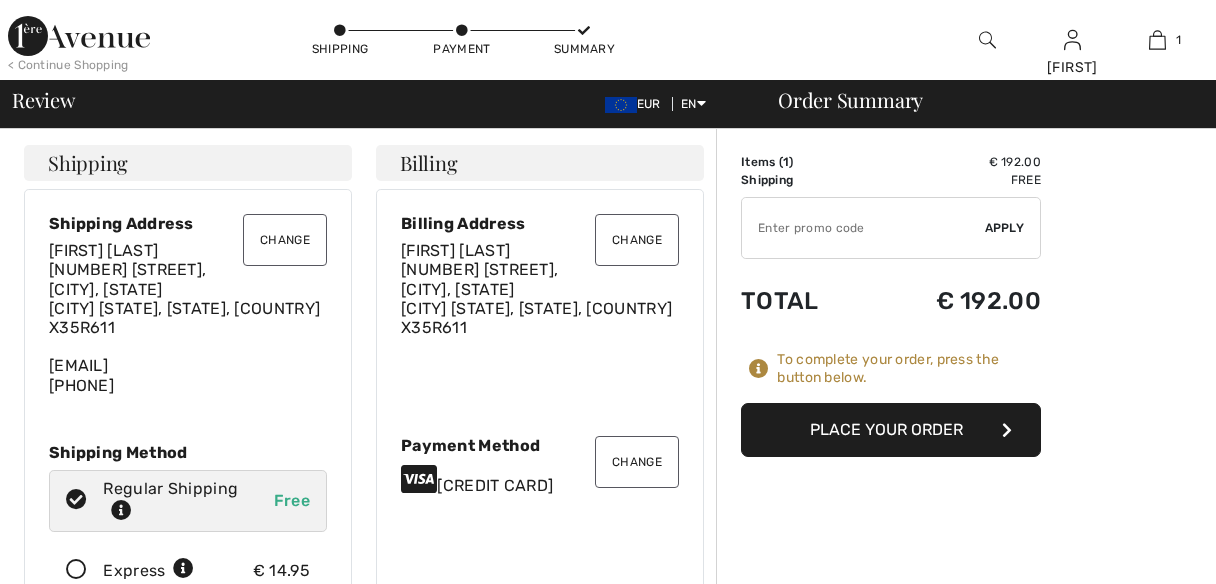 scroll, scrollTop: 0, scrollLeft: 0, axis: both 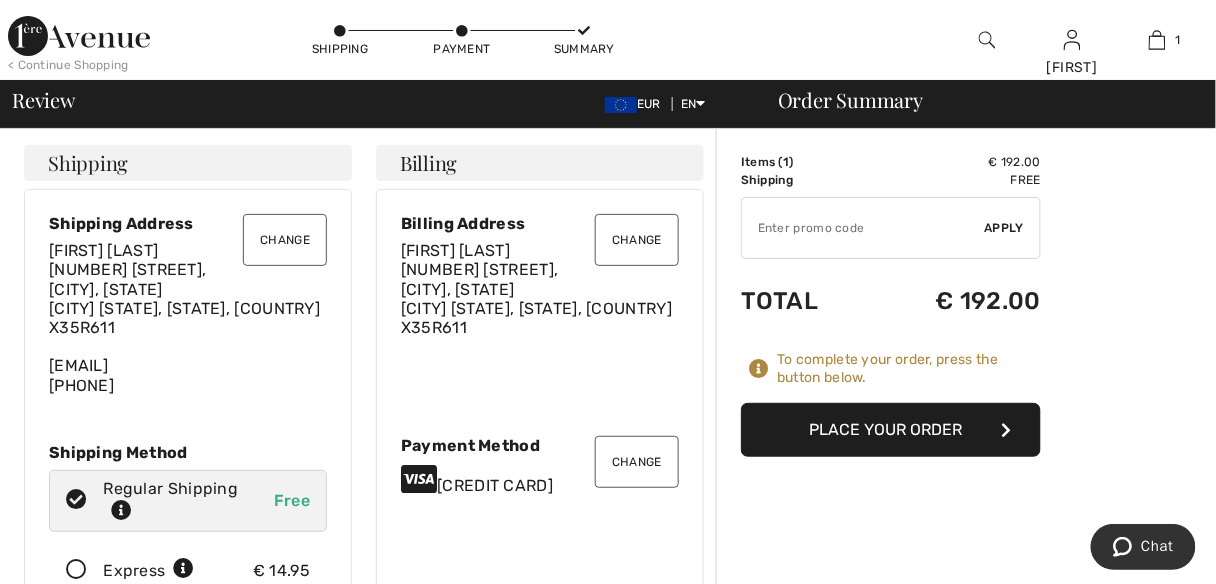 click on "Place Your Order" at bounding box center [891, 430] 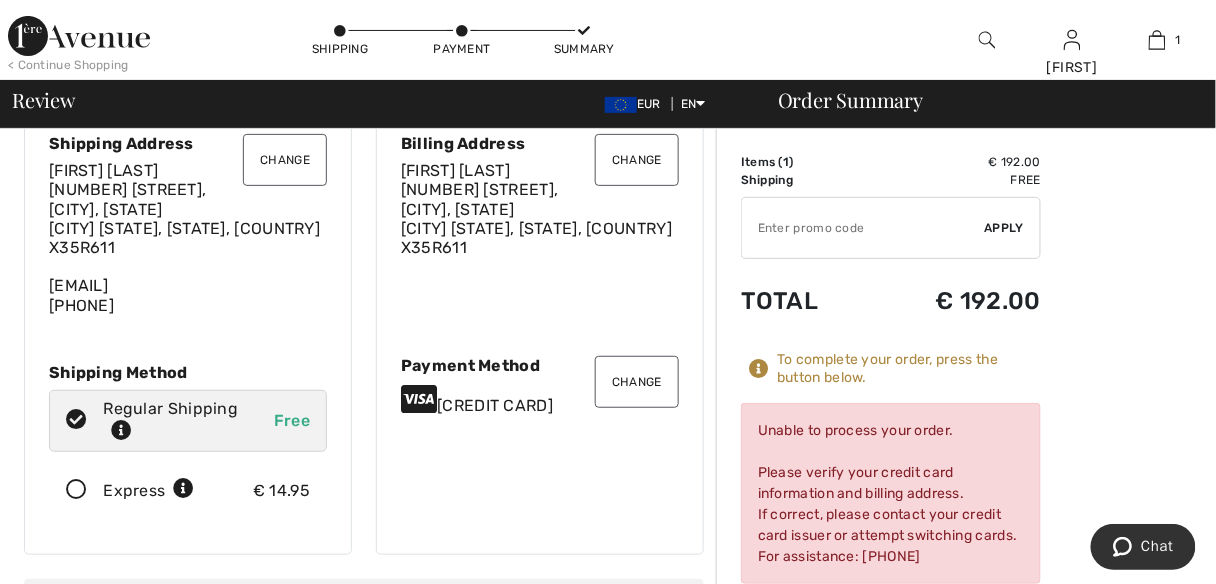 scroll, scrollTop: 81, scrollLeft: 0, axis: vertical 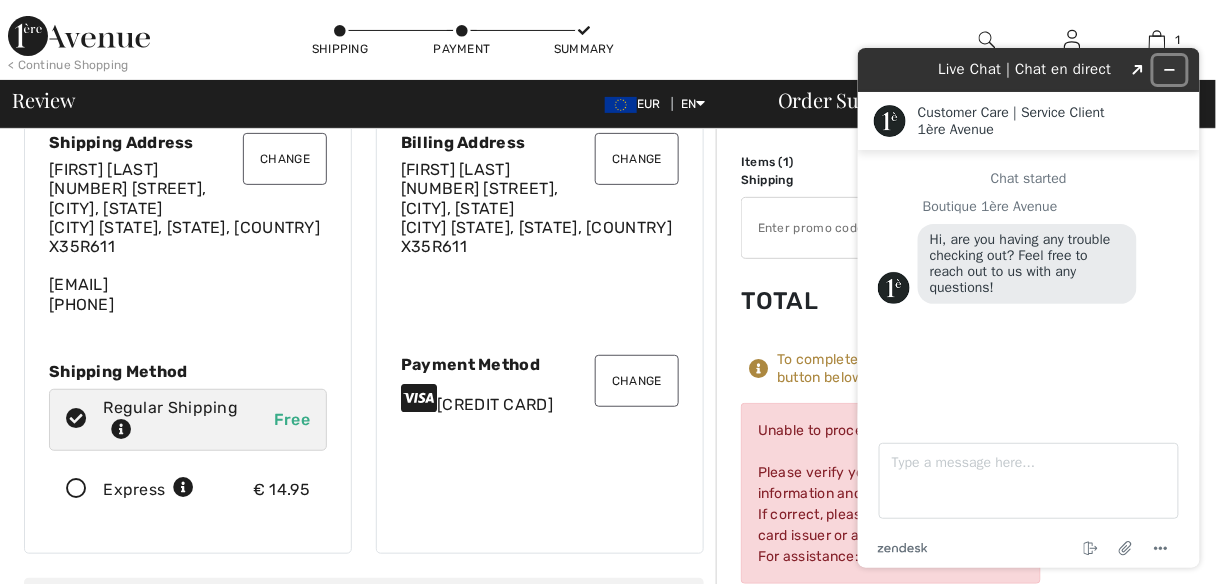 click 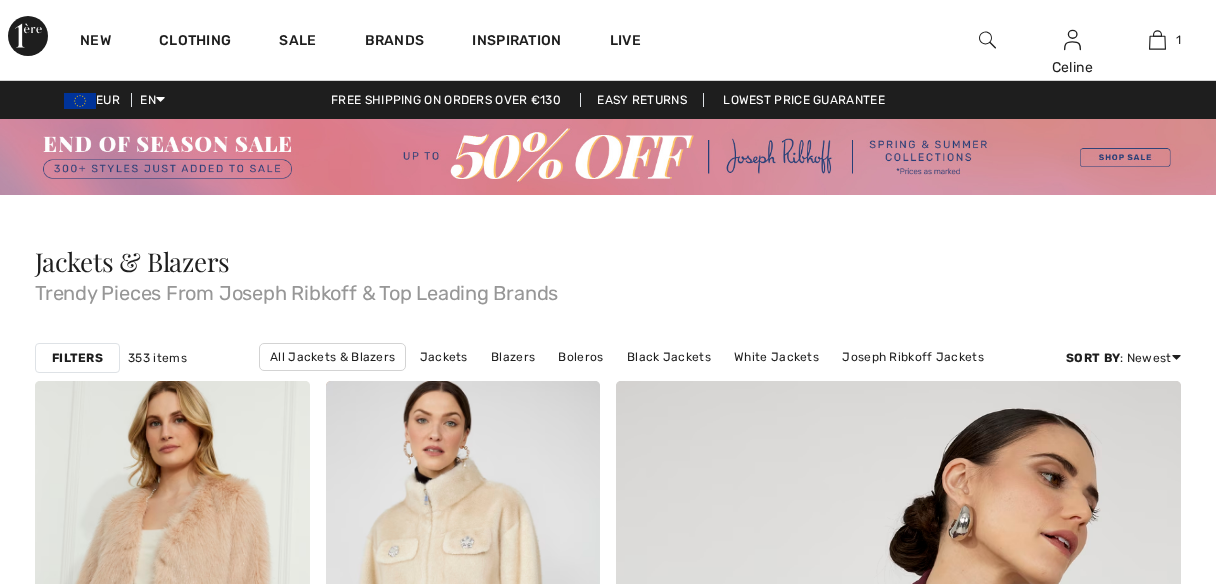 scroll, scrollTop: 0, scrollLeft: 0, axis: both 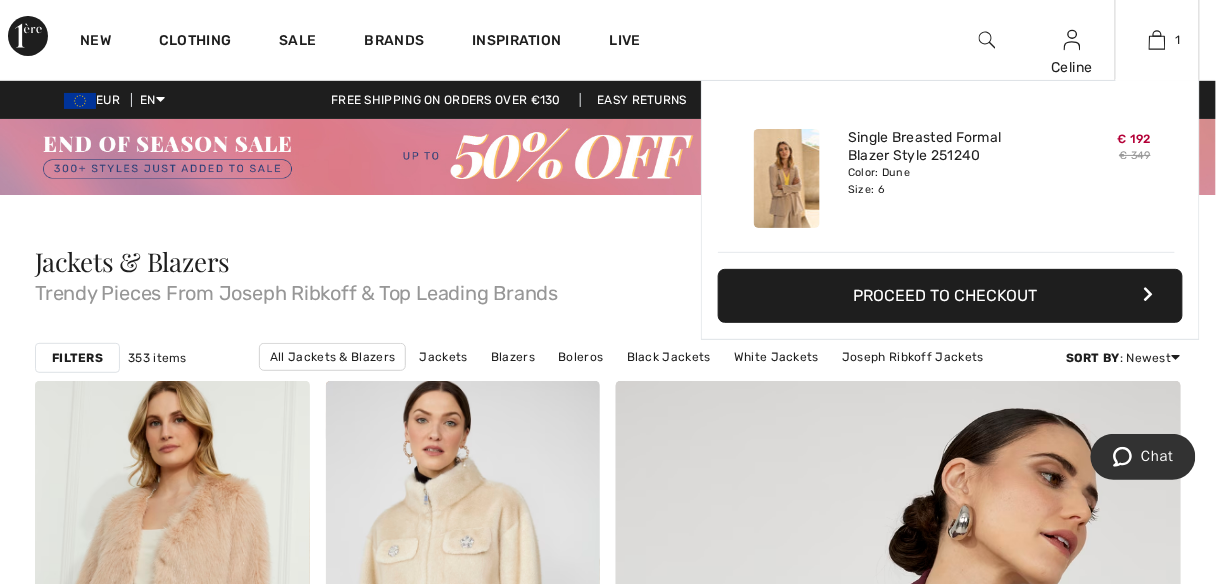 click on "Proceed to Checkout" at bounding box center (950, 296) 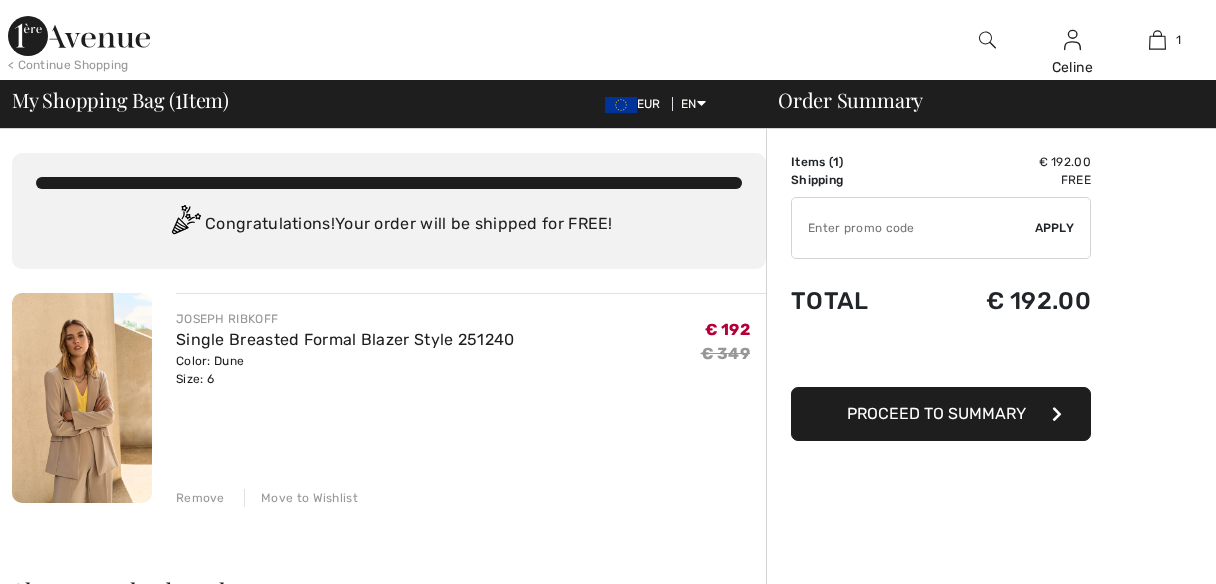 scroll, scrollTop: 0, scrollLeft: 0, axis: both 